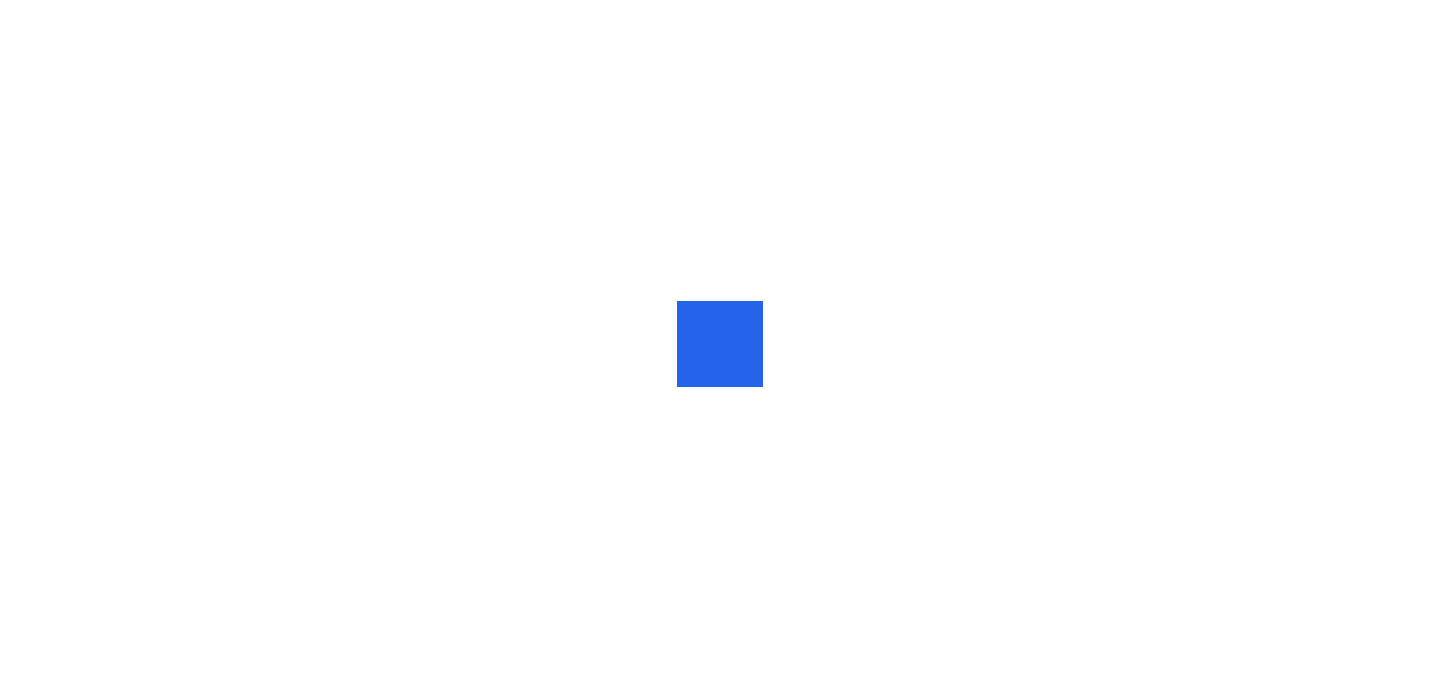 scroll, scrollTop: 0, scrollLeft: 0, axis: both 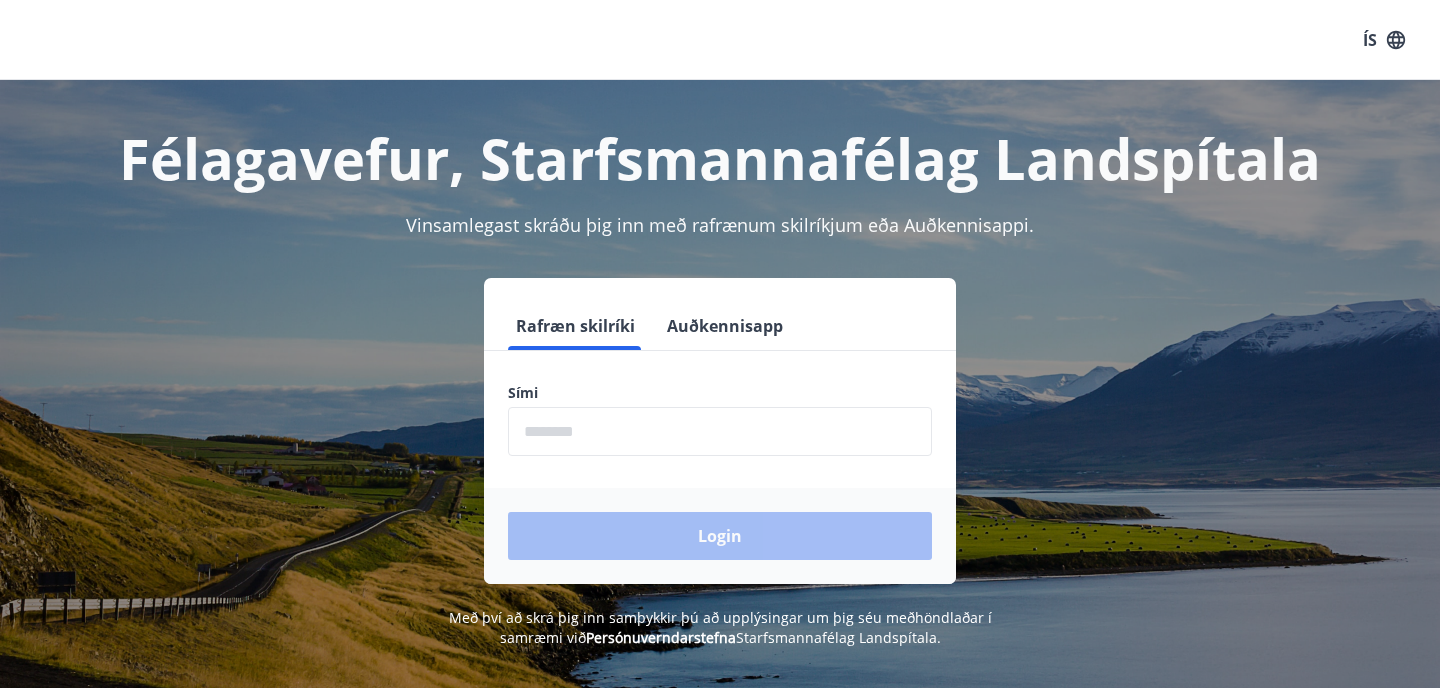 click at bounding box center [720, 431] 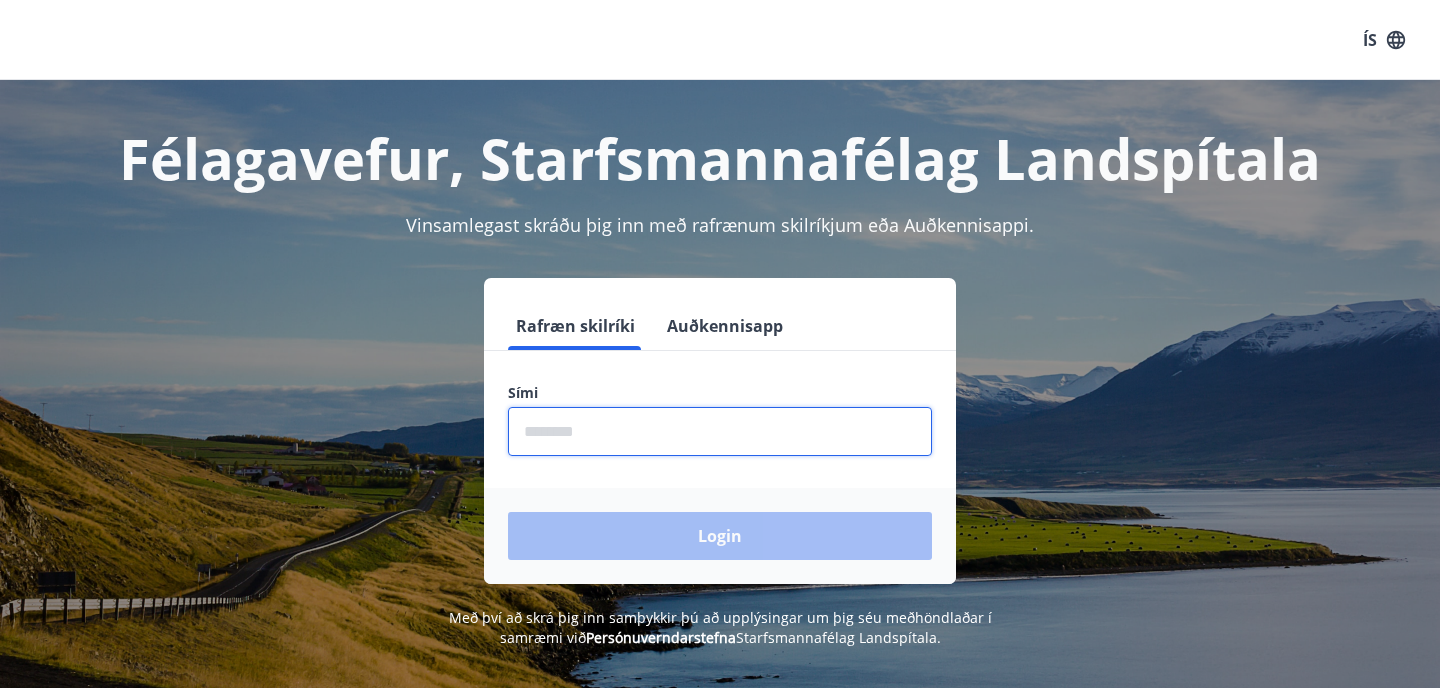 type on "********" 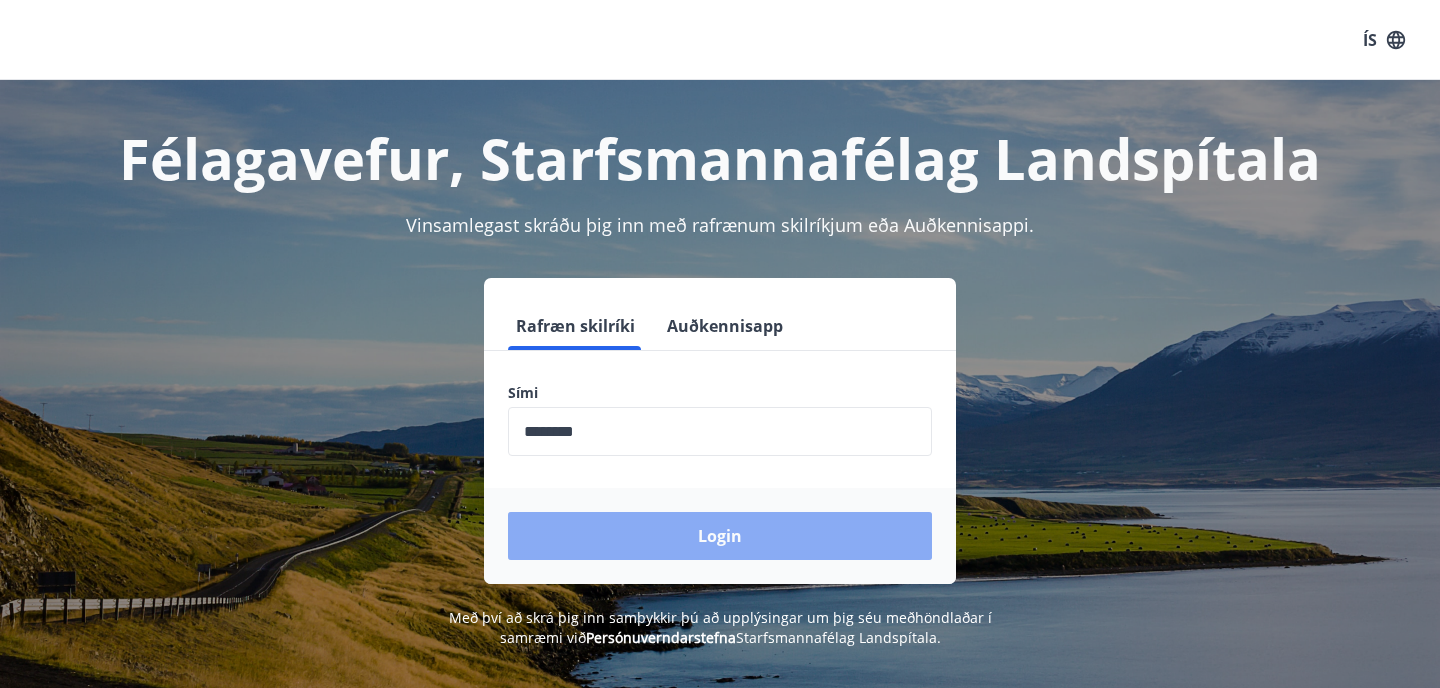 click on "Login" at bounding box center (720, 536) 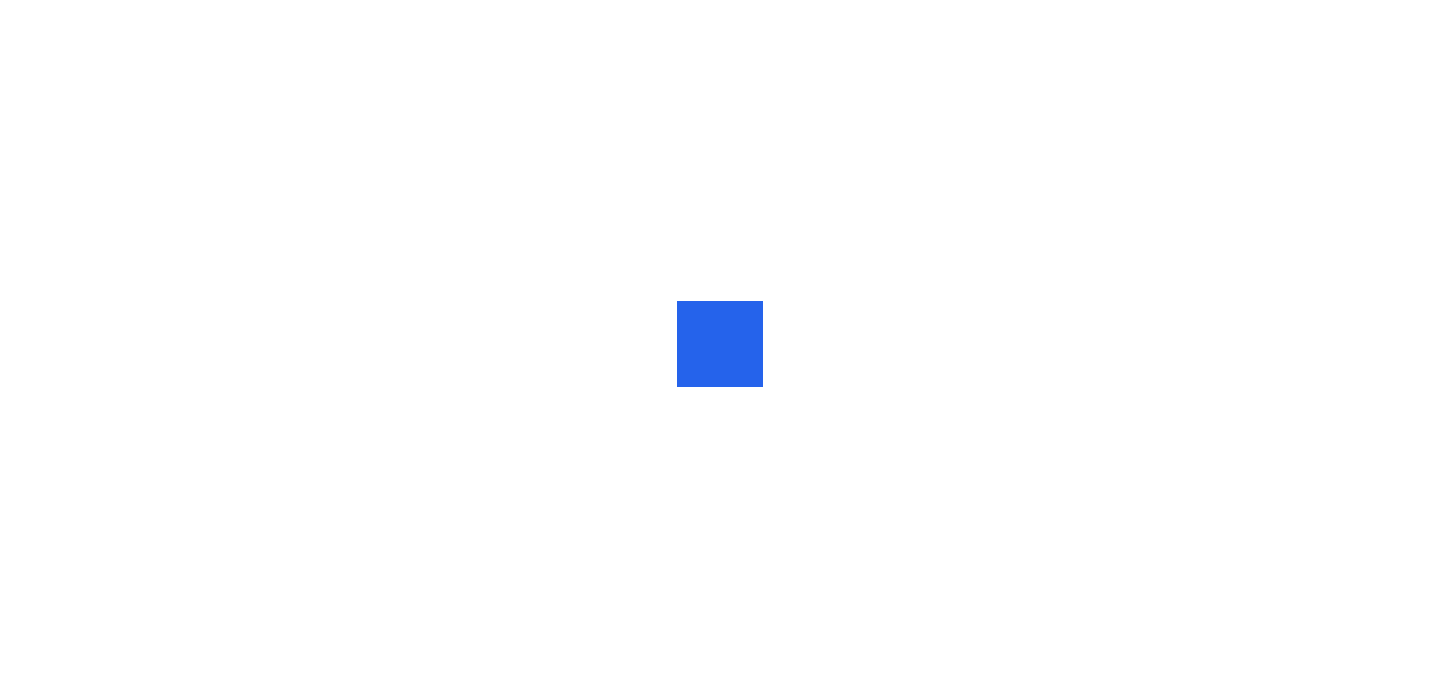 scroll, scrollTop: 0, scrollLeft: 0, axis: both 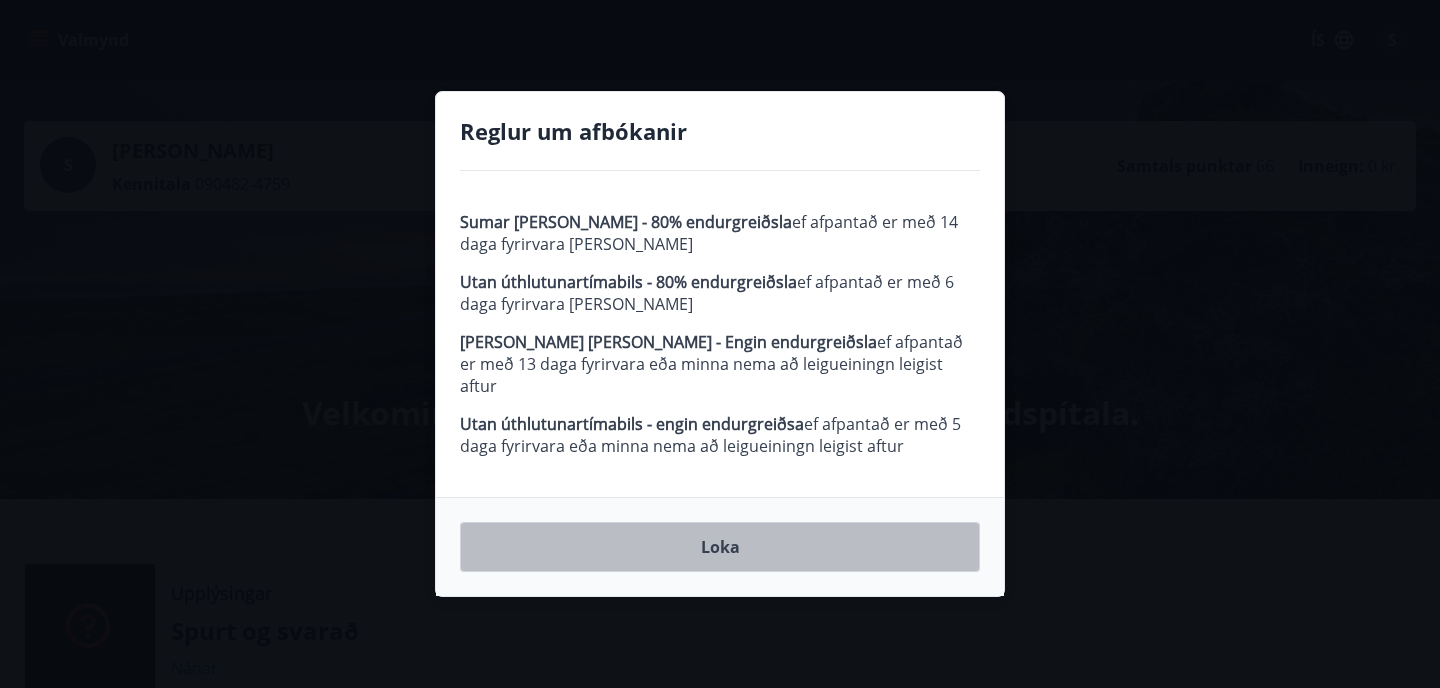 click on "Loka" at bounding box center [720, 547] 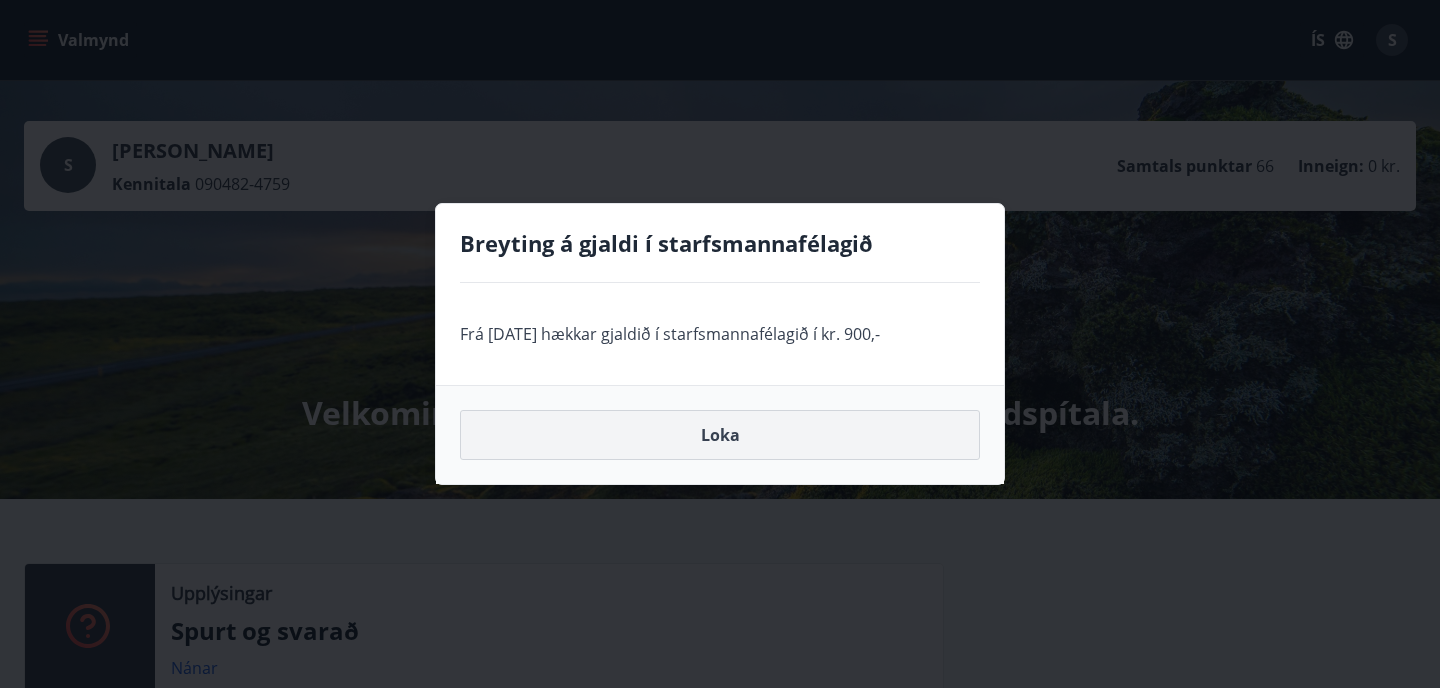 click on "Loka" at bounding box center (720, 435) 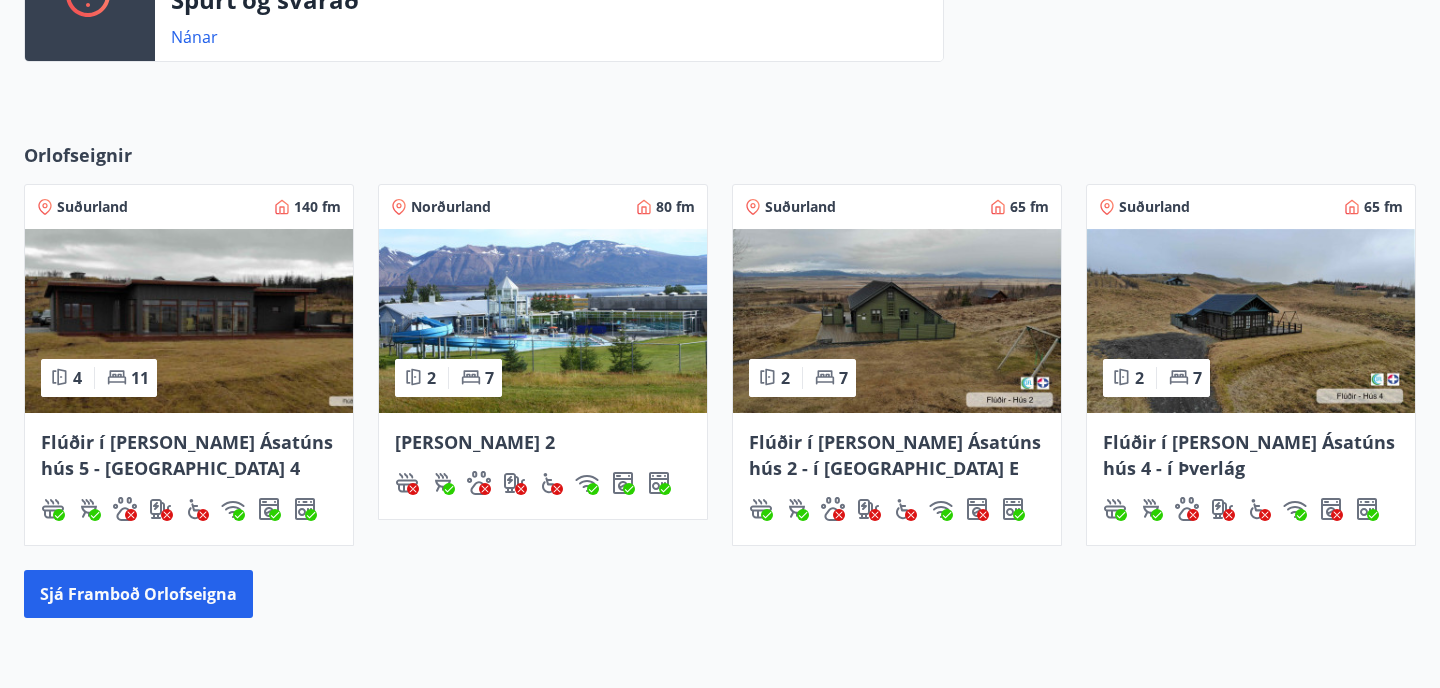 scroll, scrollTop: 633, scrollLeft: 0, axis: vertical 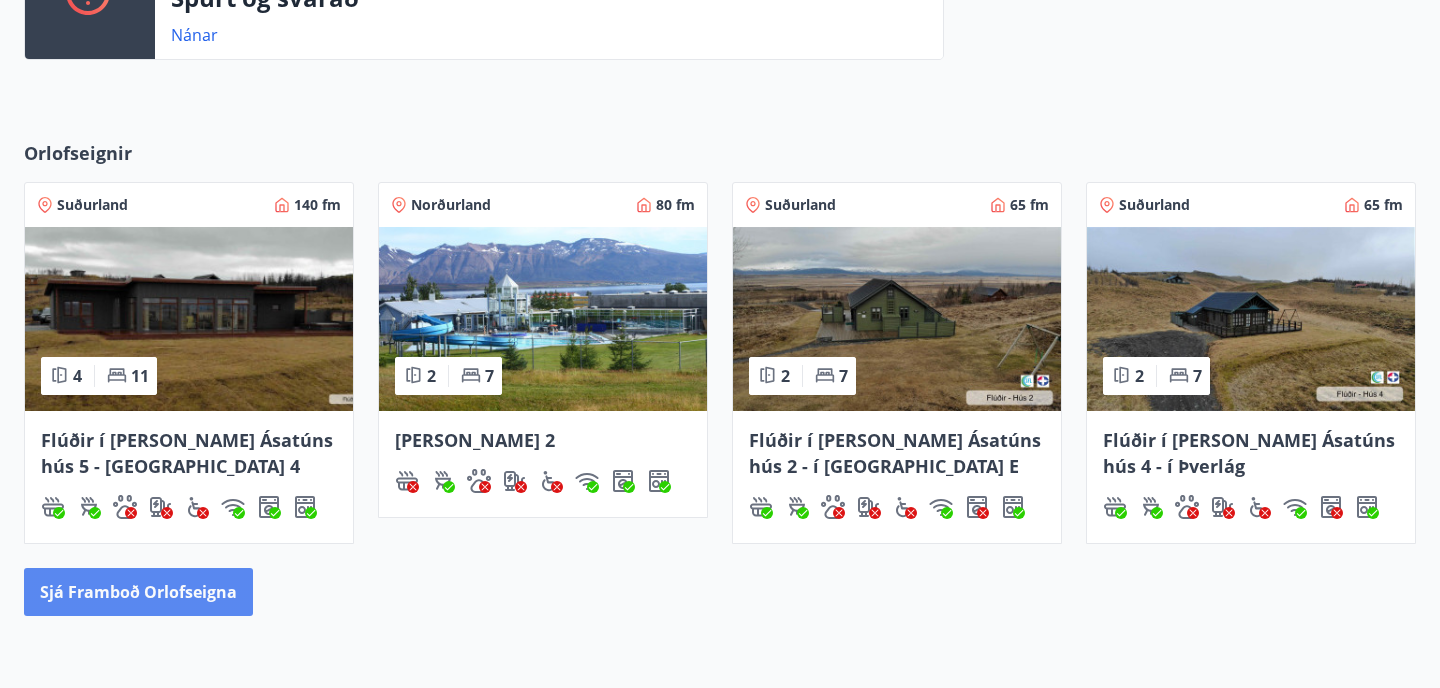 click on "Sjá framboð orlofseigna" at bounding box center [138, 592] 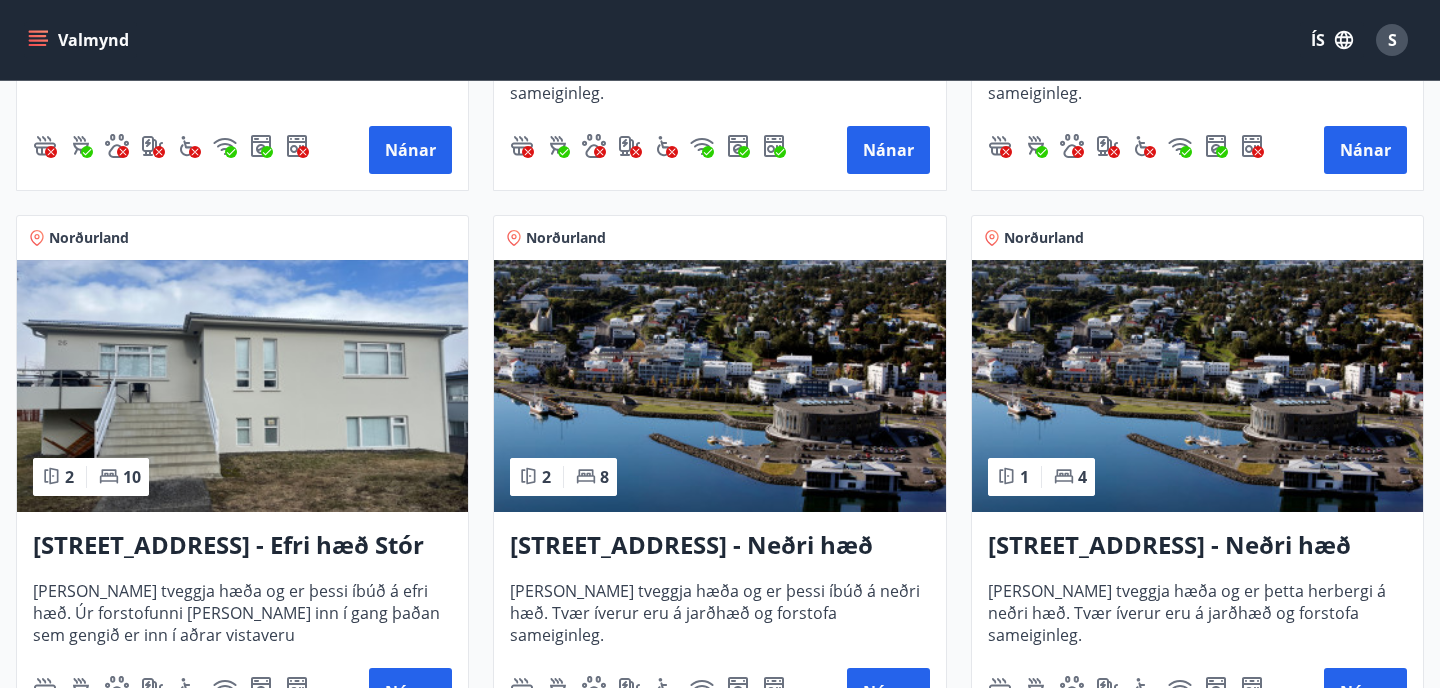 scroll, scrollTop: 2414, scrollLeft: 0, axis: vertical 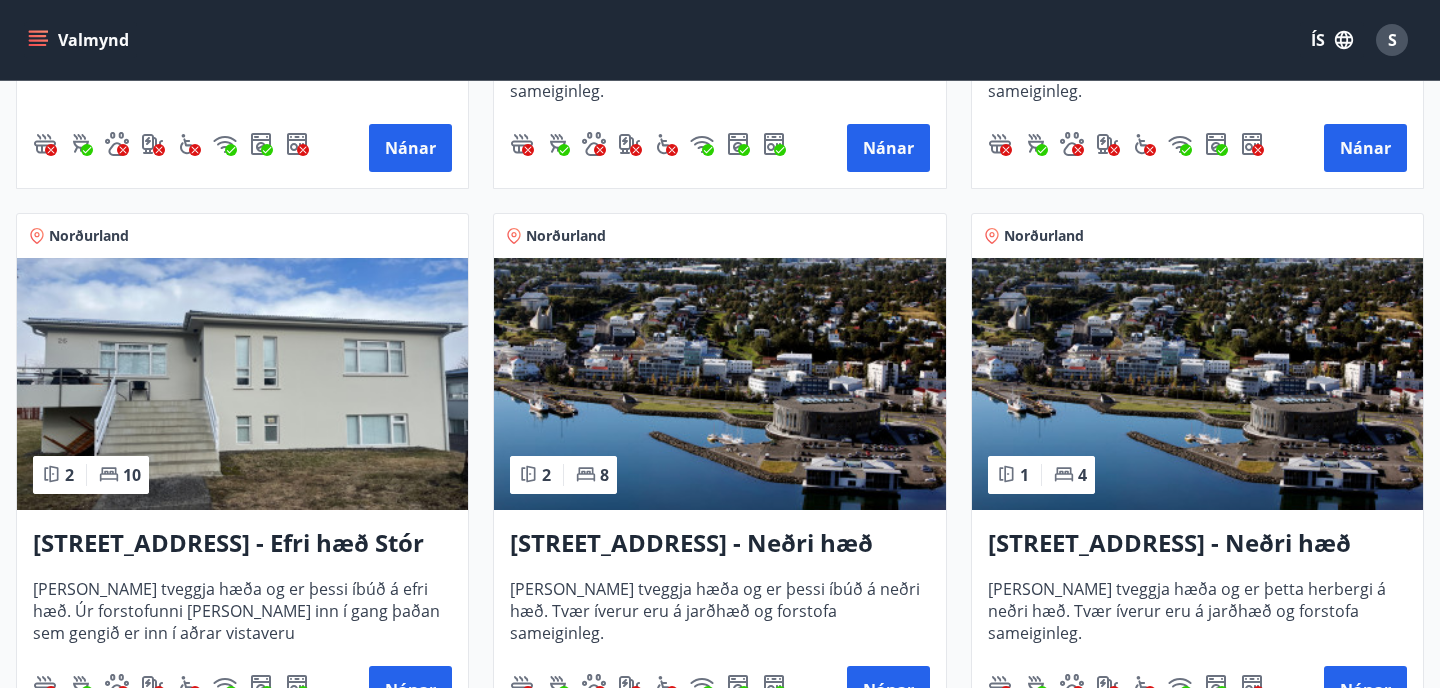 click at bounding box center (1197, 384) 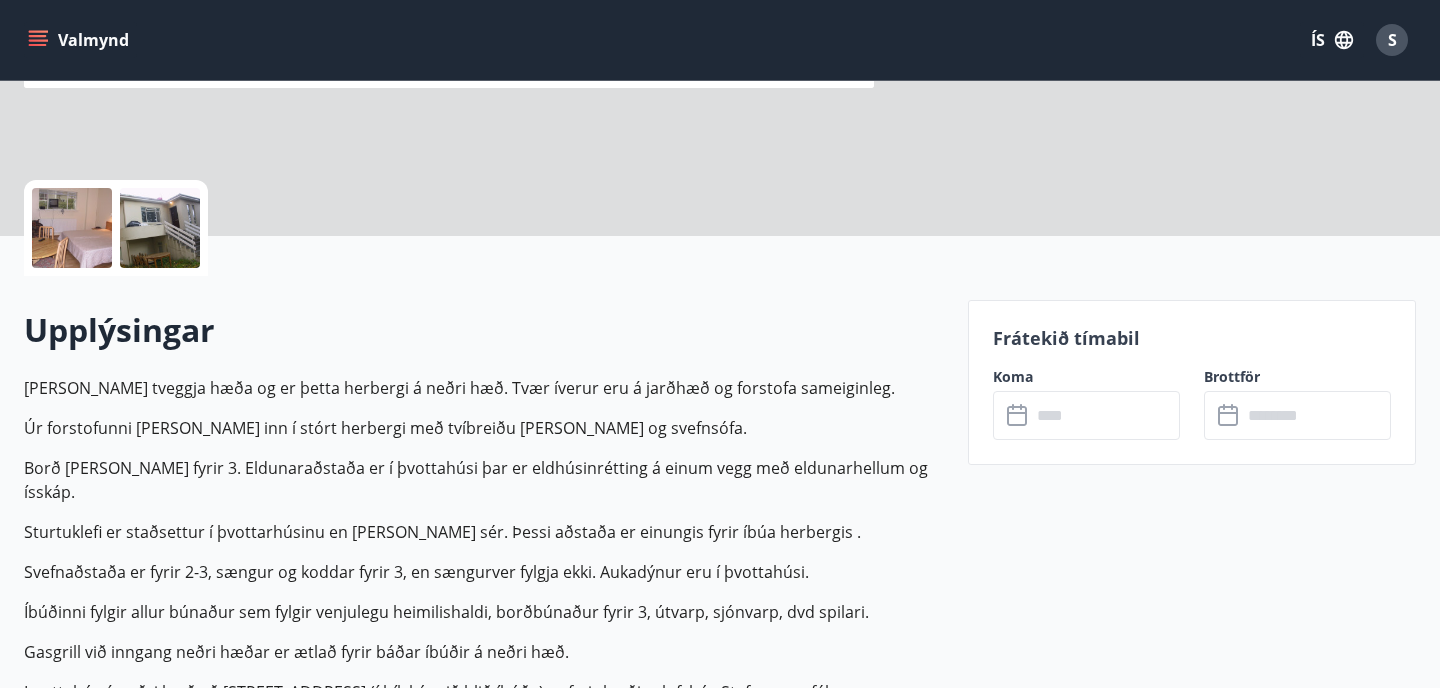 scroll, scrollTop: 0, scrollLeft: 0, axis: both 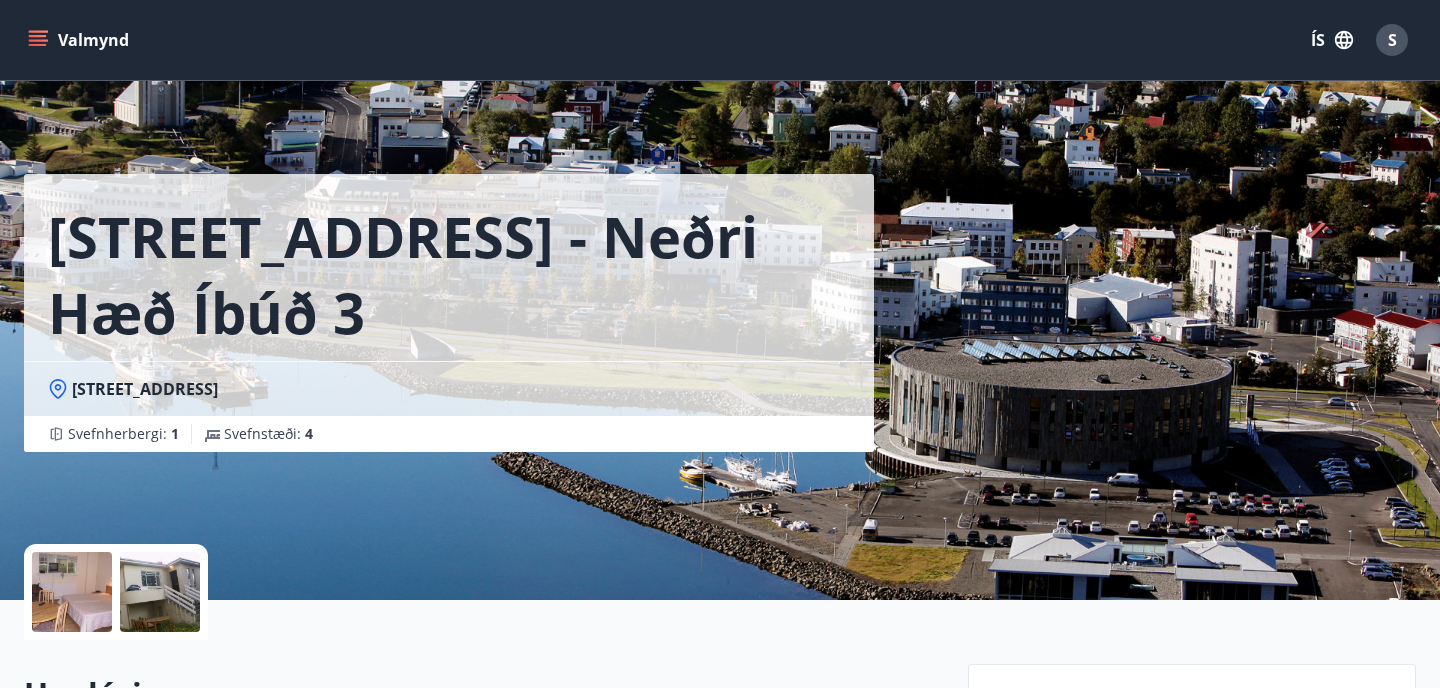 click at bounding box center (72, 592) 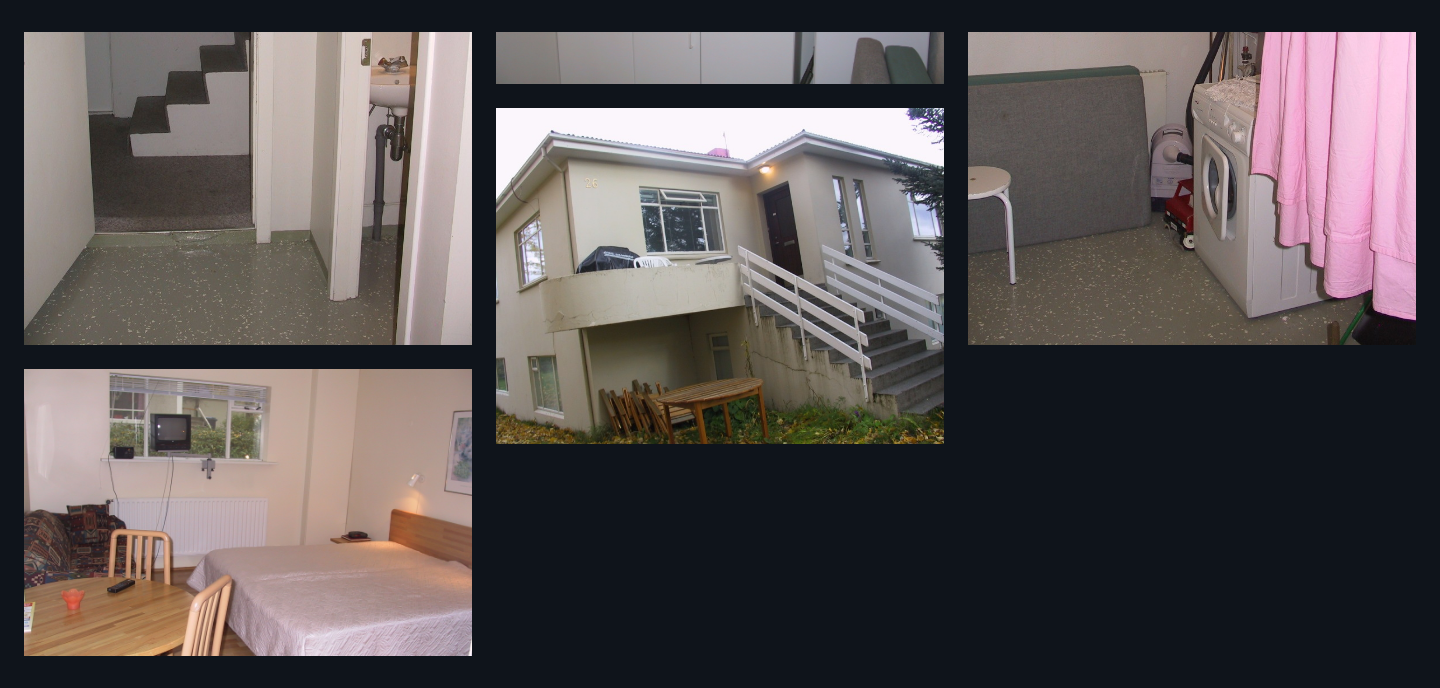 scroll, scrollTop: 419, scrollLeft: 0, axis: vertical 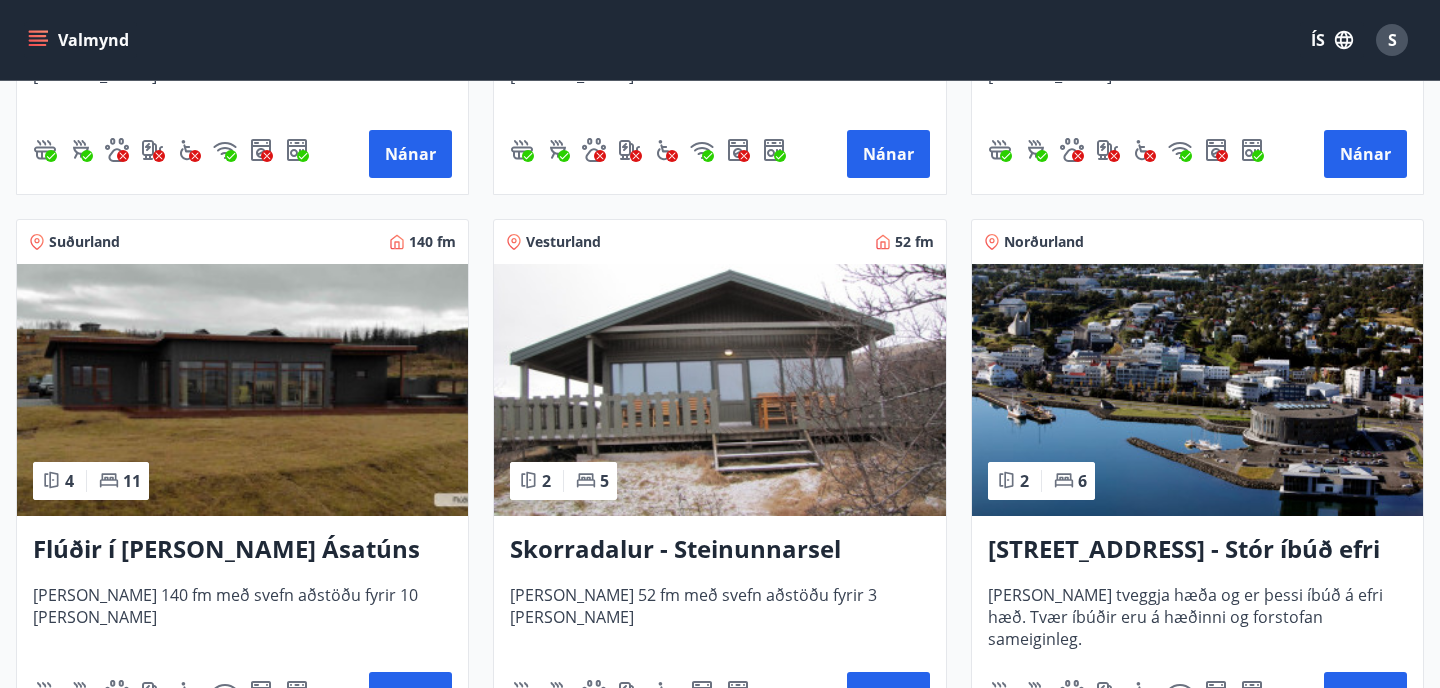 click at bounding box center [242, 390] 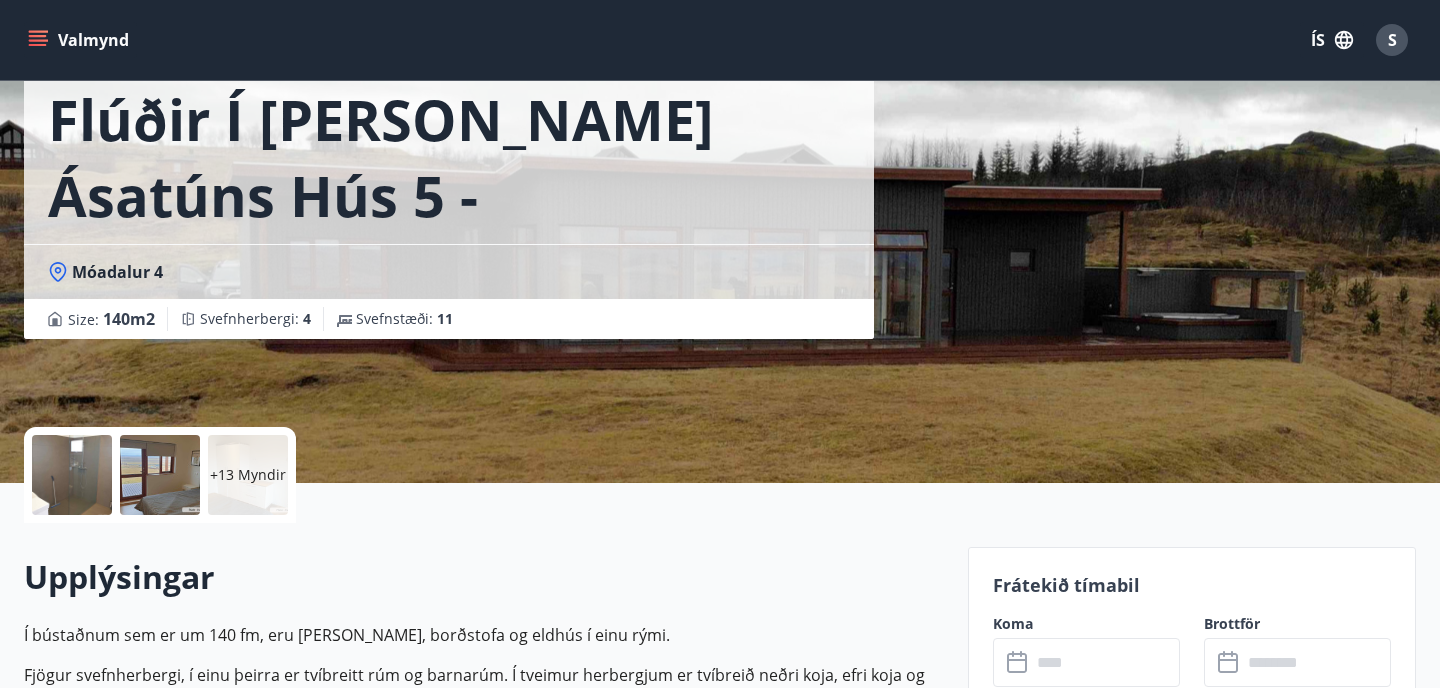 scroll, scrollTop: 127, scrollLeft: 0, axis: vertical 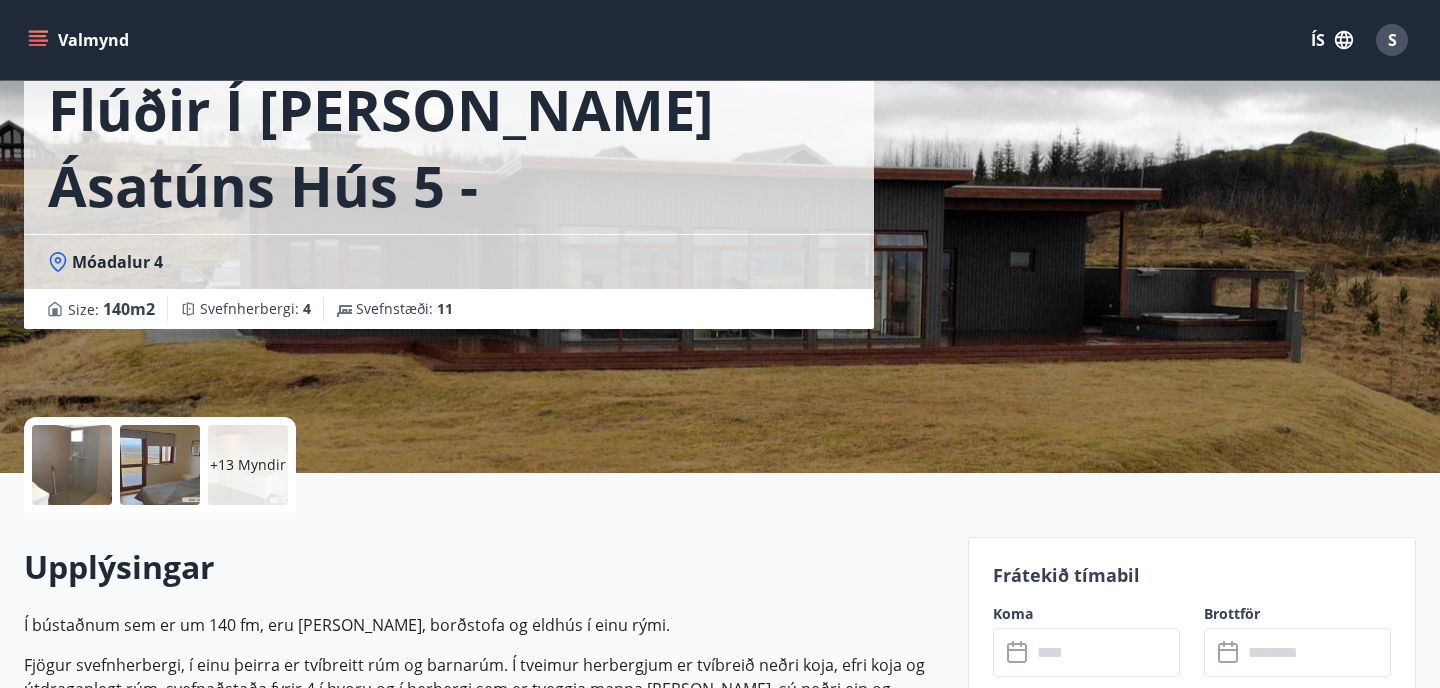 click on "+13 Myndir" at bounding box center [248, 465] 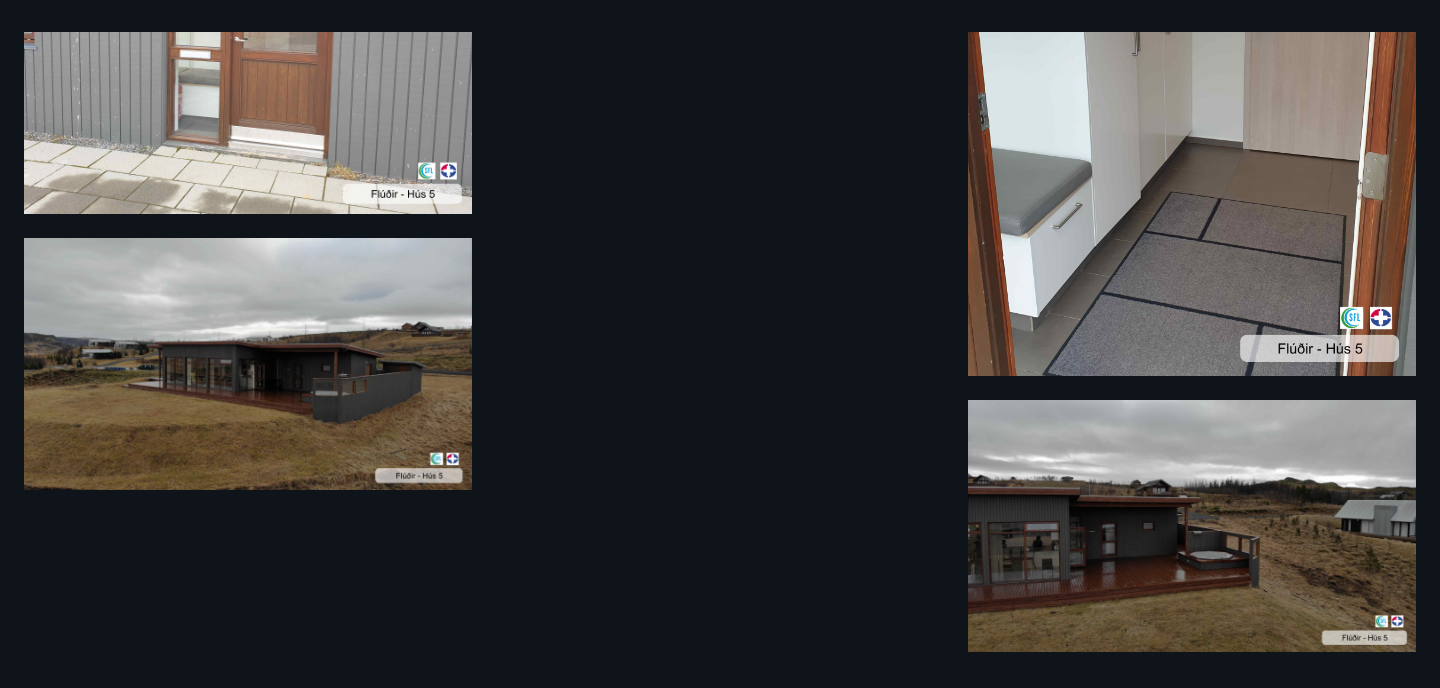 scroll, scrollTop: 2297, scrollLeft: 0, axis: vertical 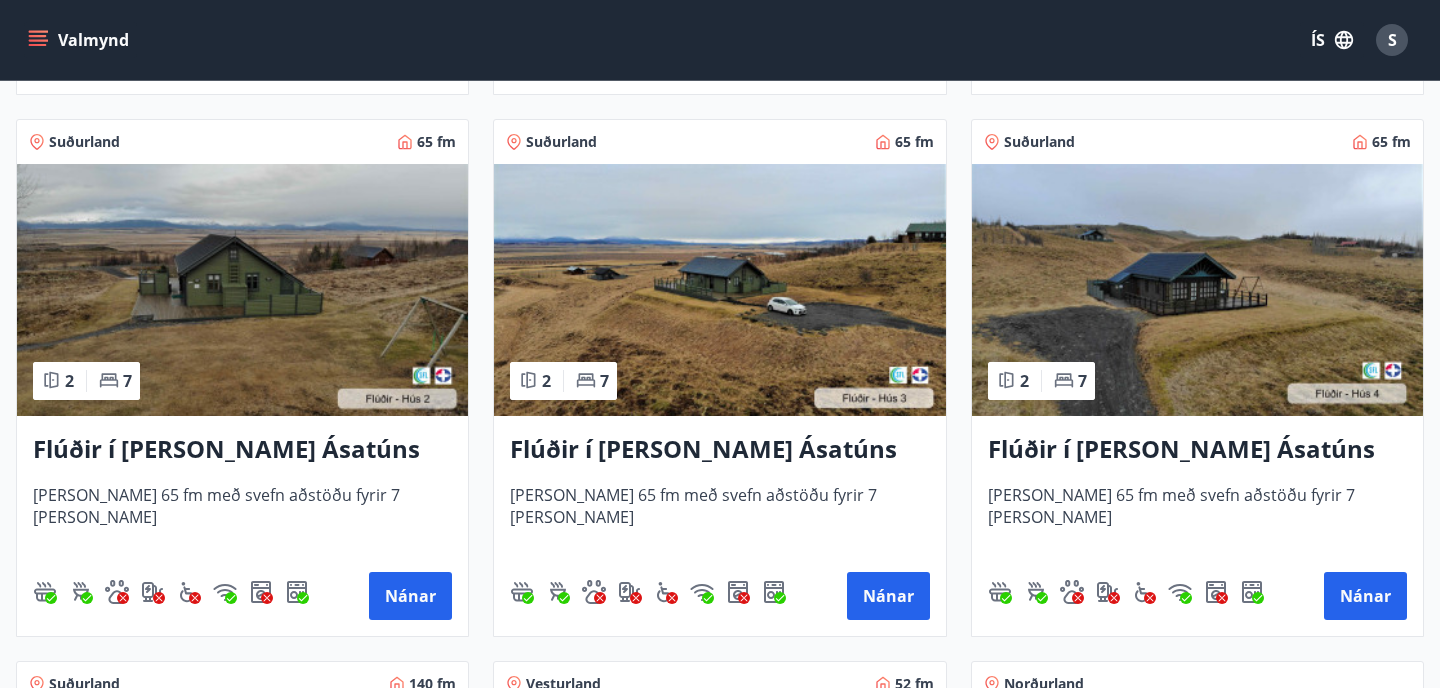 click at bounding box center [242, 290] 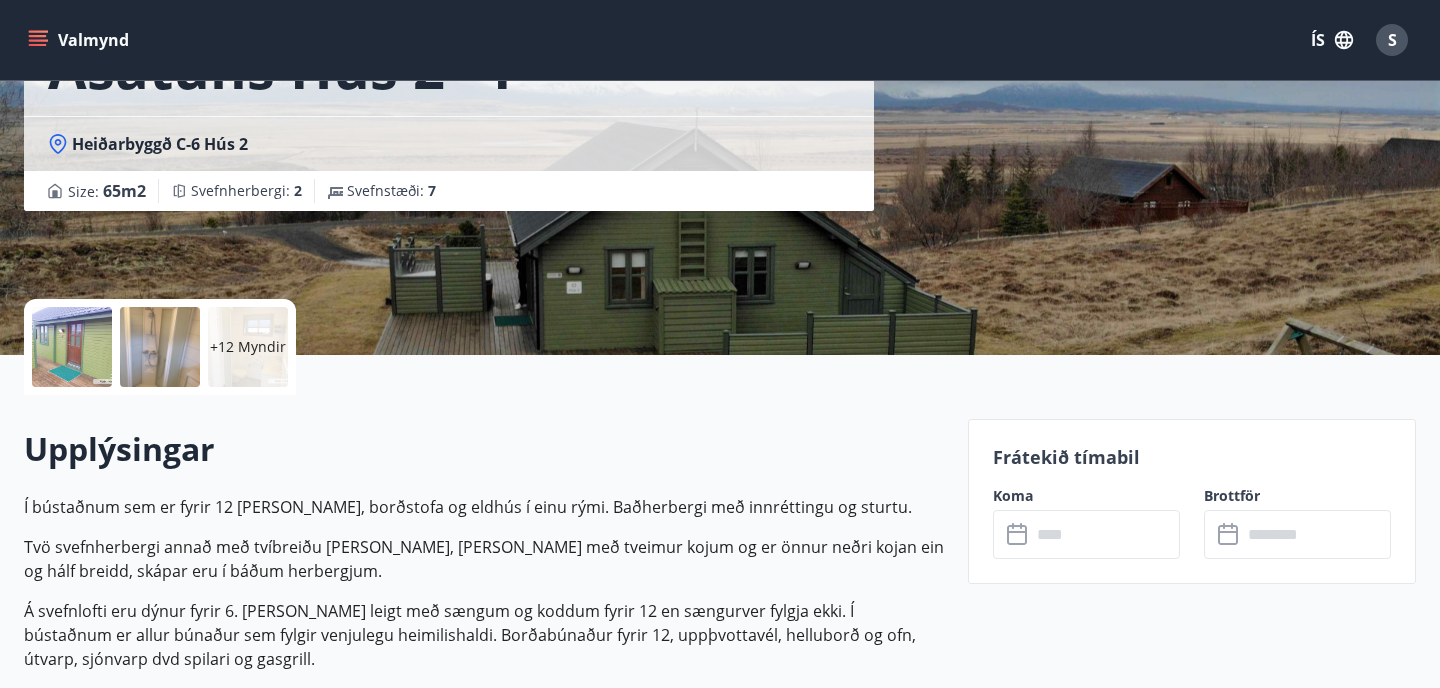 scroll, scrollTop: 246, scrollLeft: 0, axis: vertical 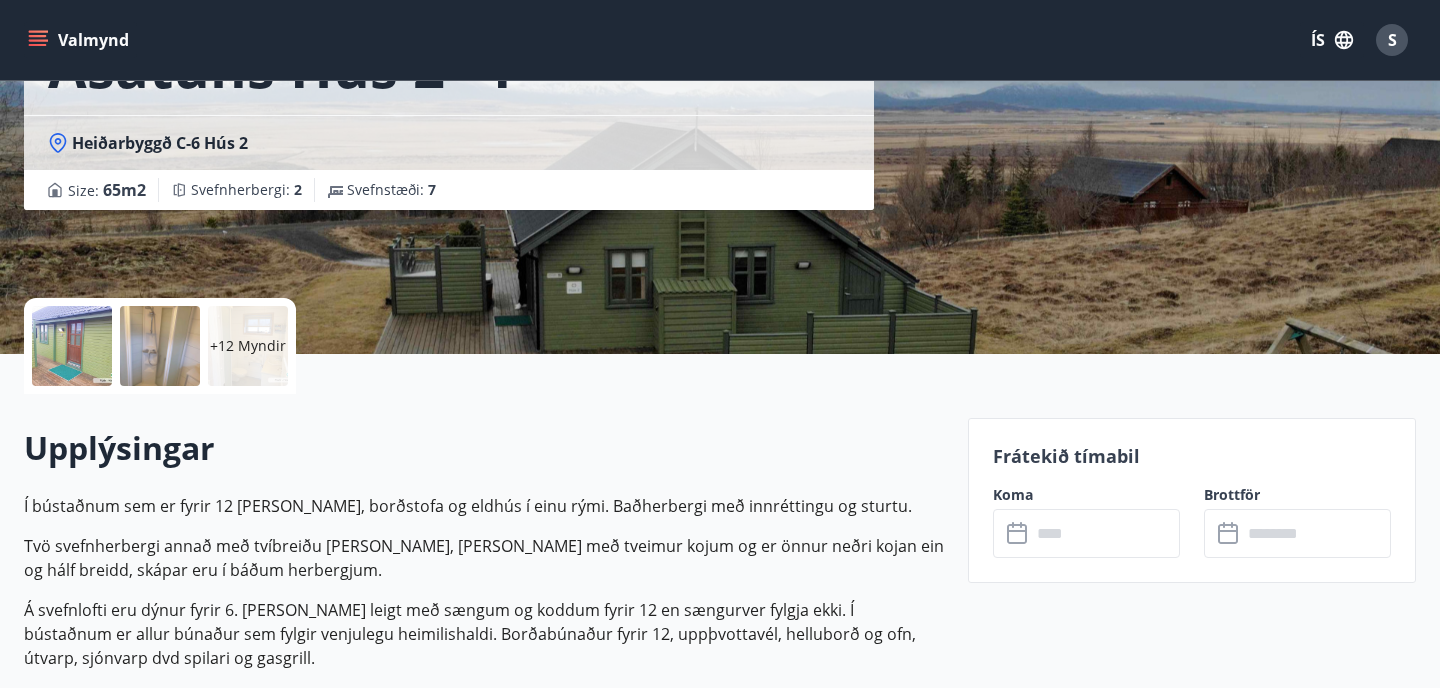click on "+12 Myndir" at bounding box center [248, 346] 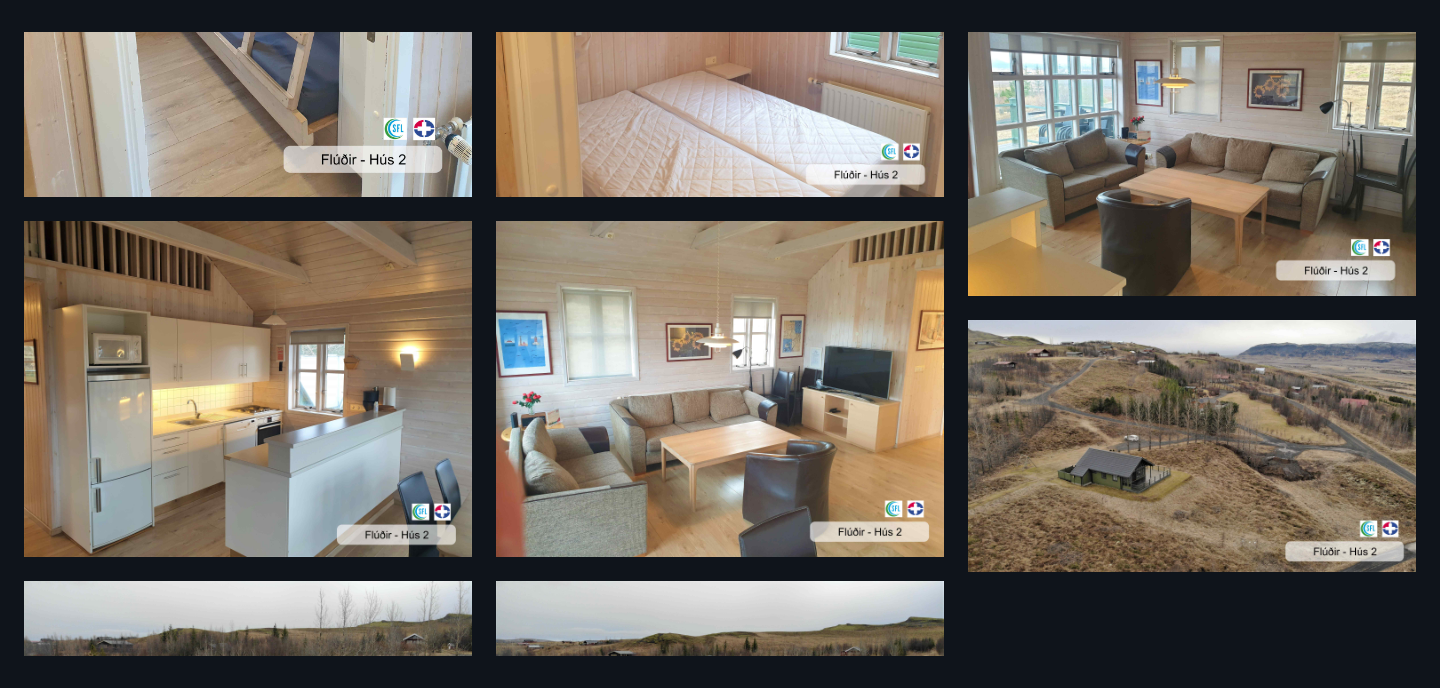 scroll, scrollTop: 1679, scrollLeft: 0, axis: vertical 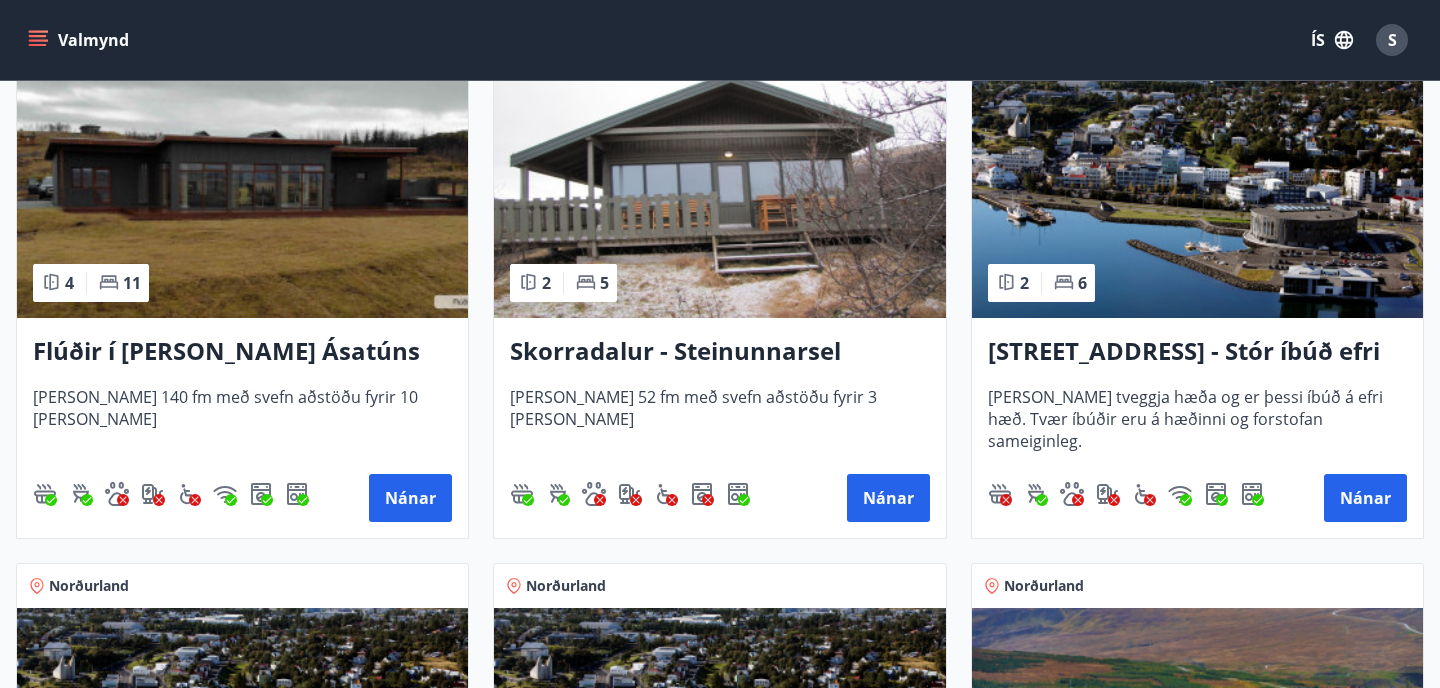 click at bounding box center (242, 192) 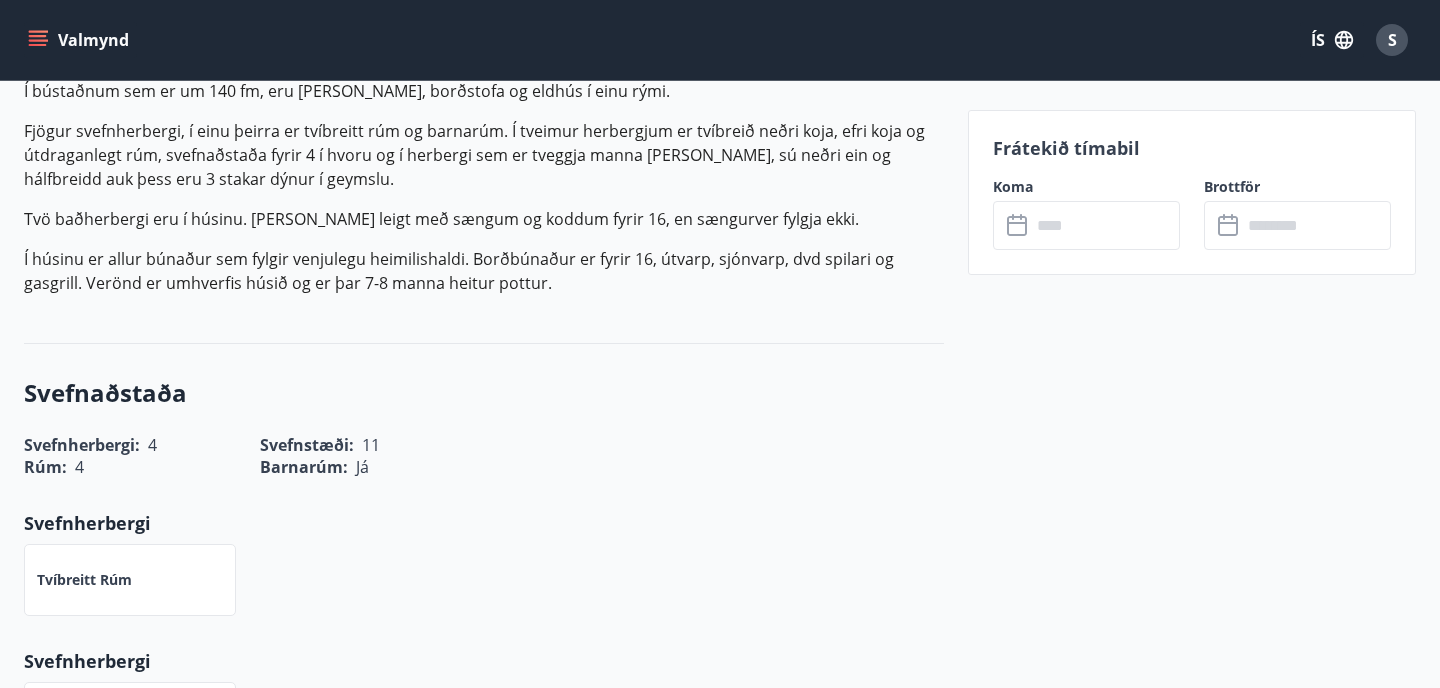 scroll, scrollTop: 666, scrollLeft: 0, axis: vertical 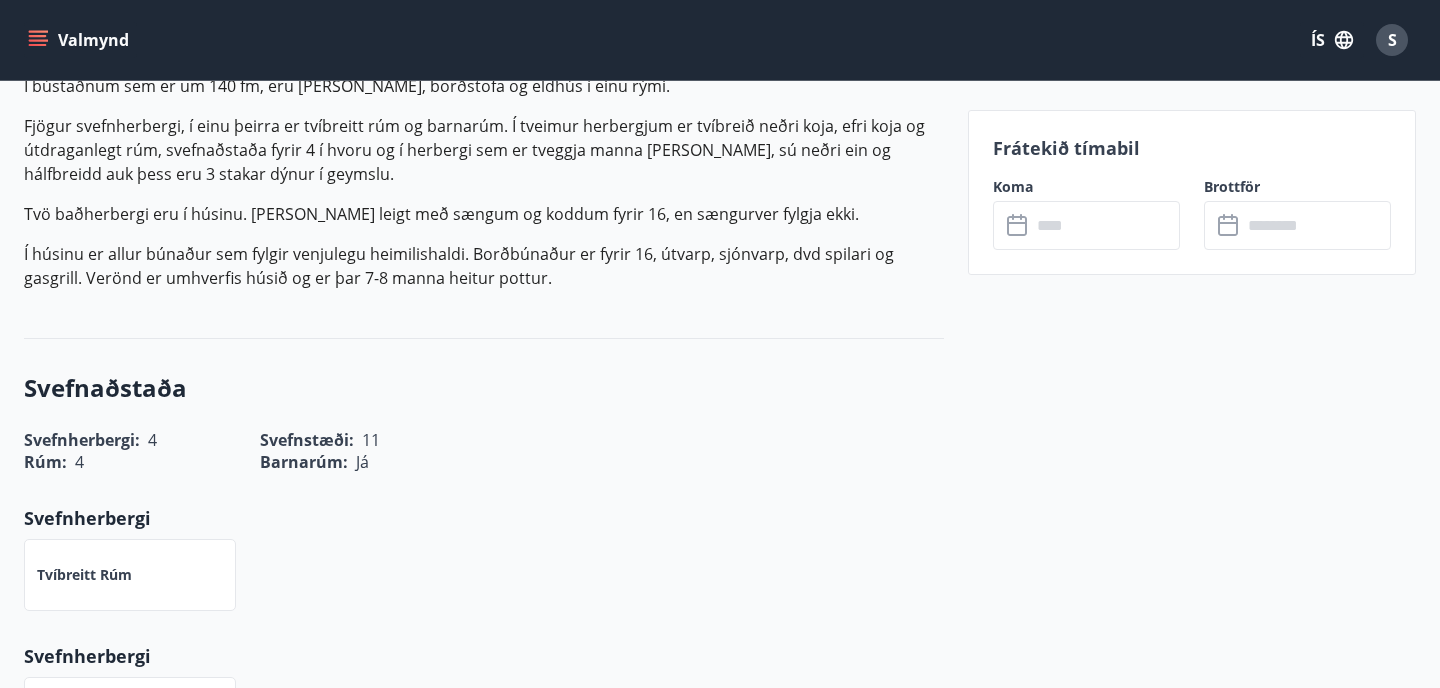click at bounding box center [1105, 225] 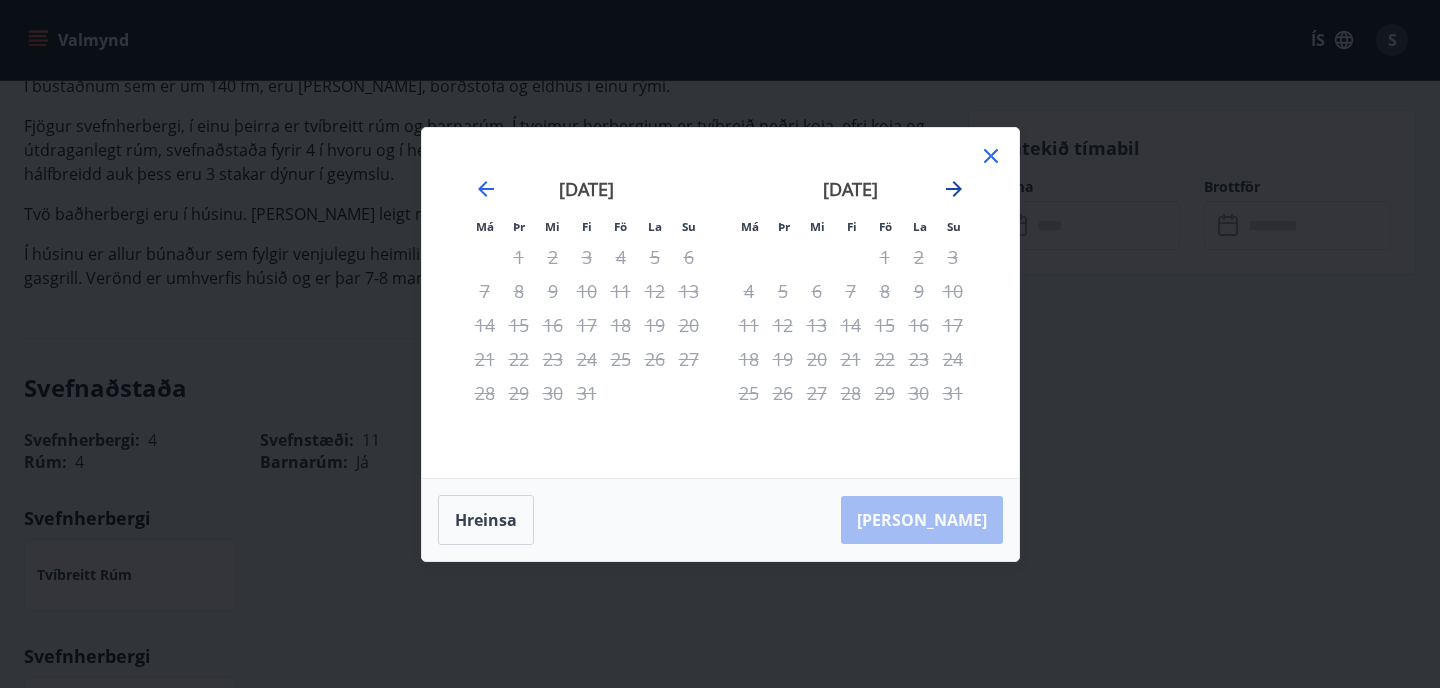click 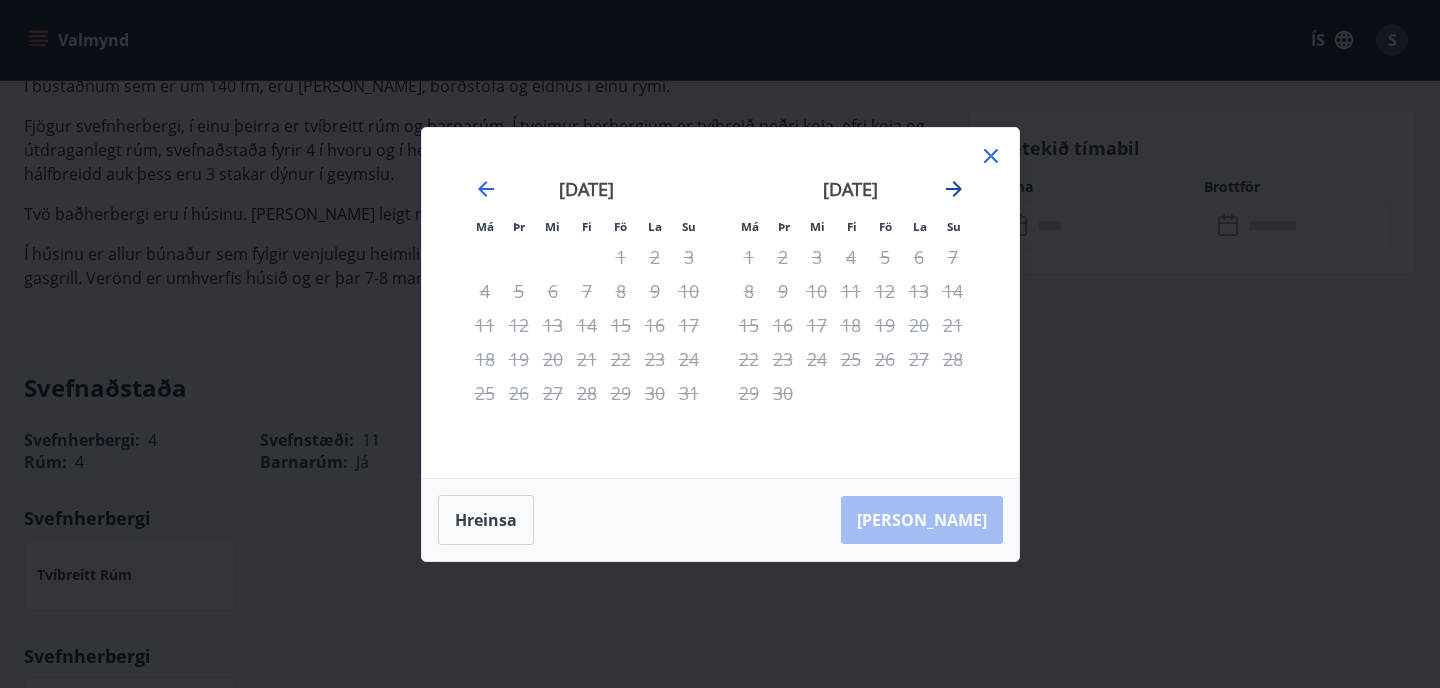 click 